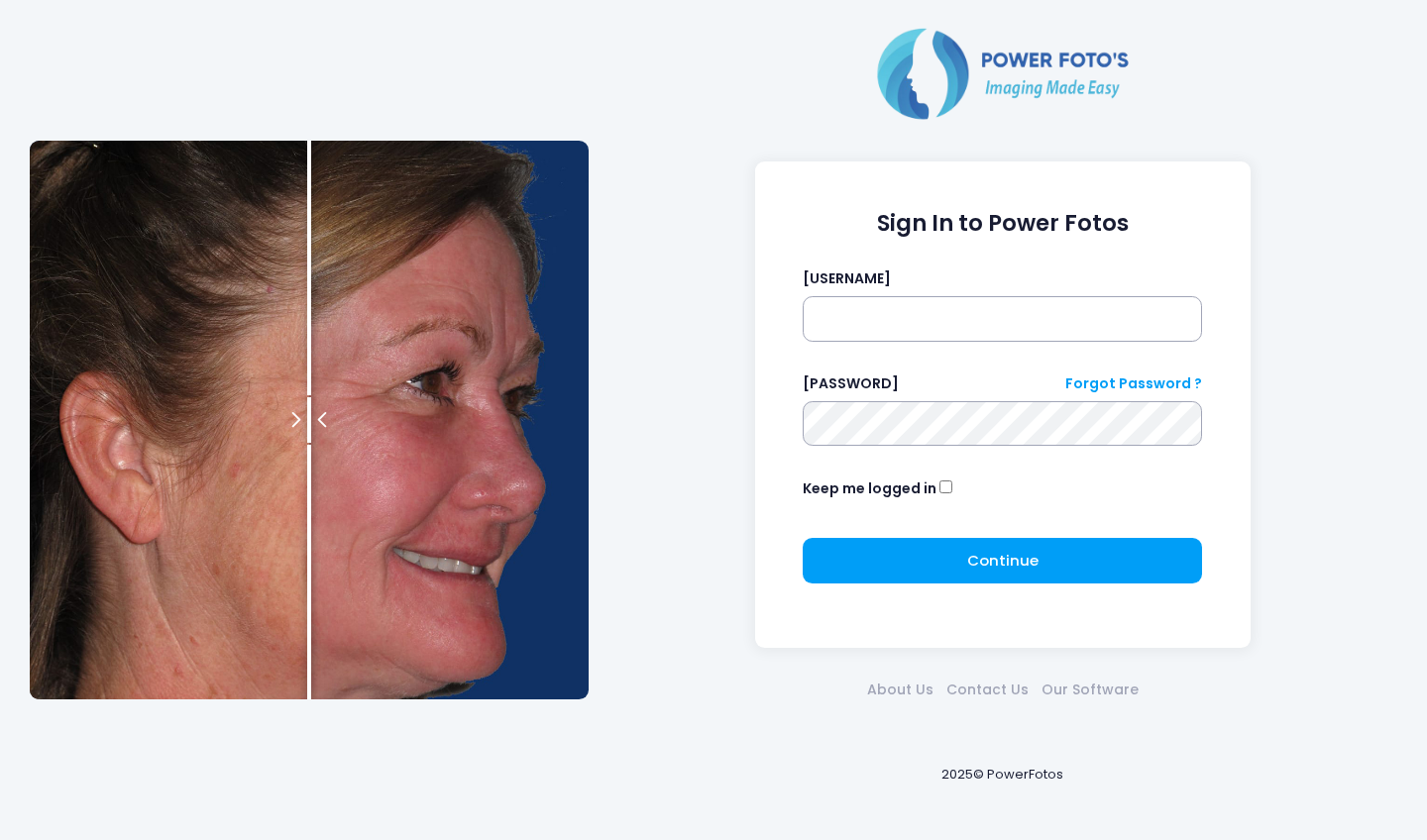 click at bounding box center (1002, 319) 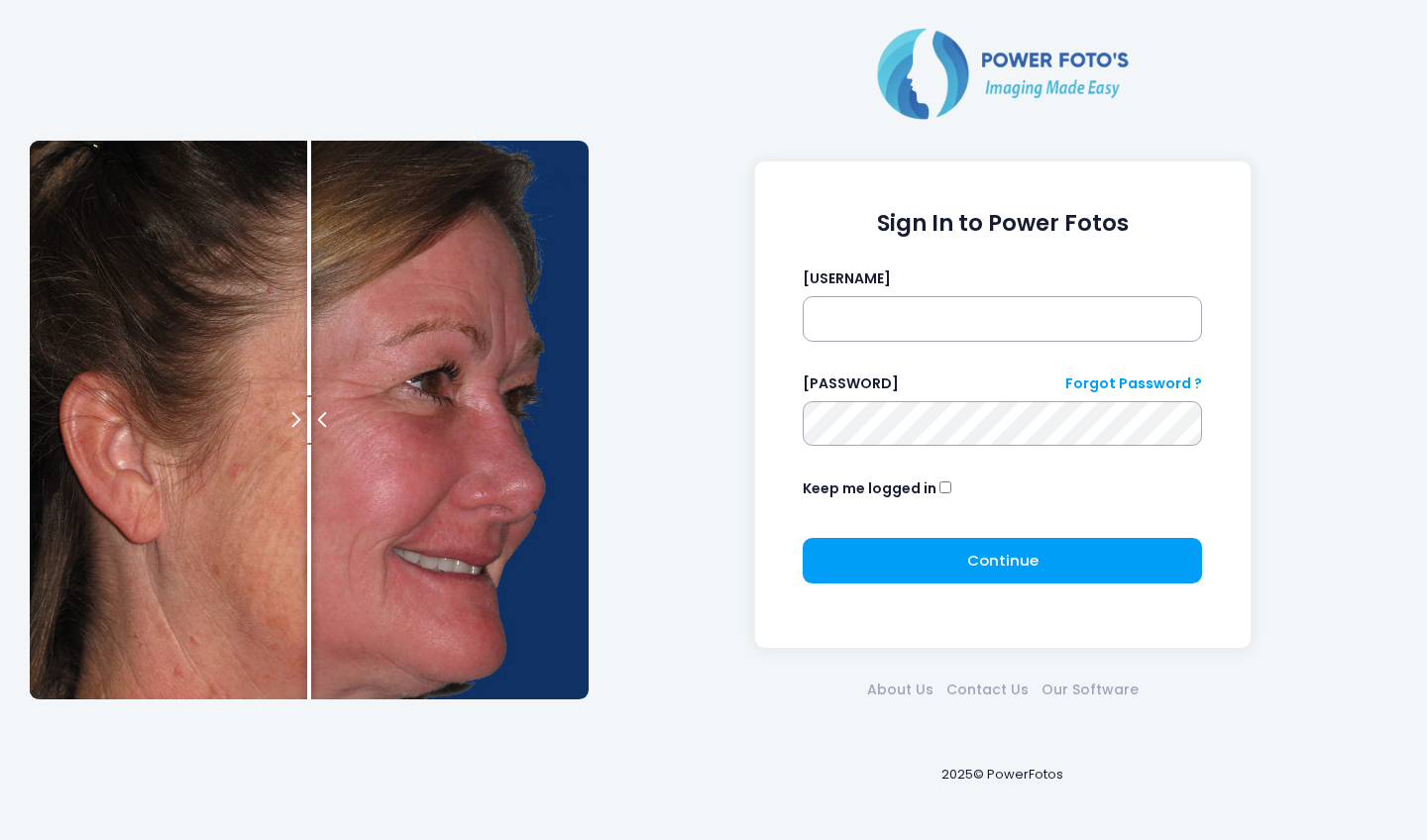 scroll, scrollTop: 0, scrollLeft: 0, axis: both 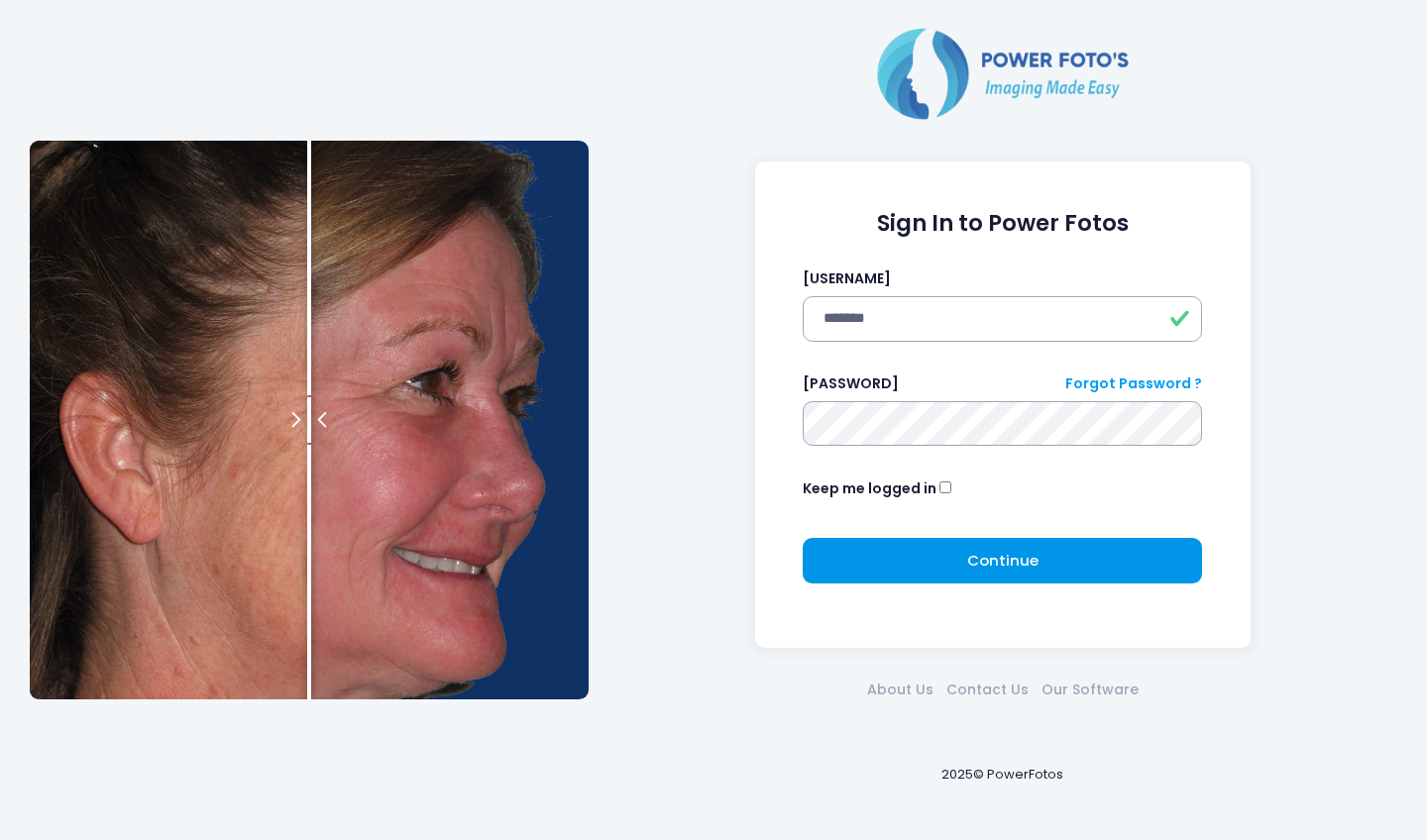 click on "Continue" at bounding box center [1003, 560] 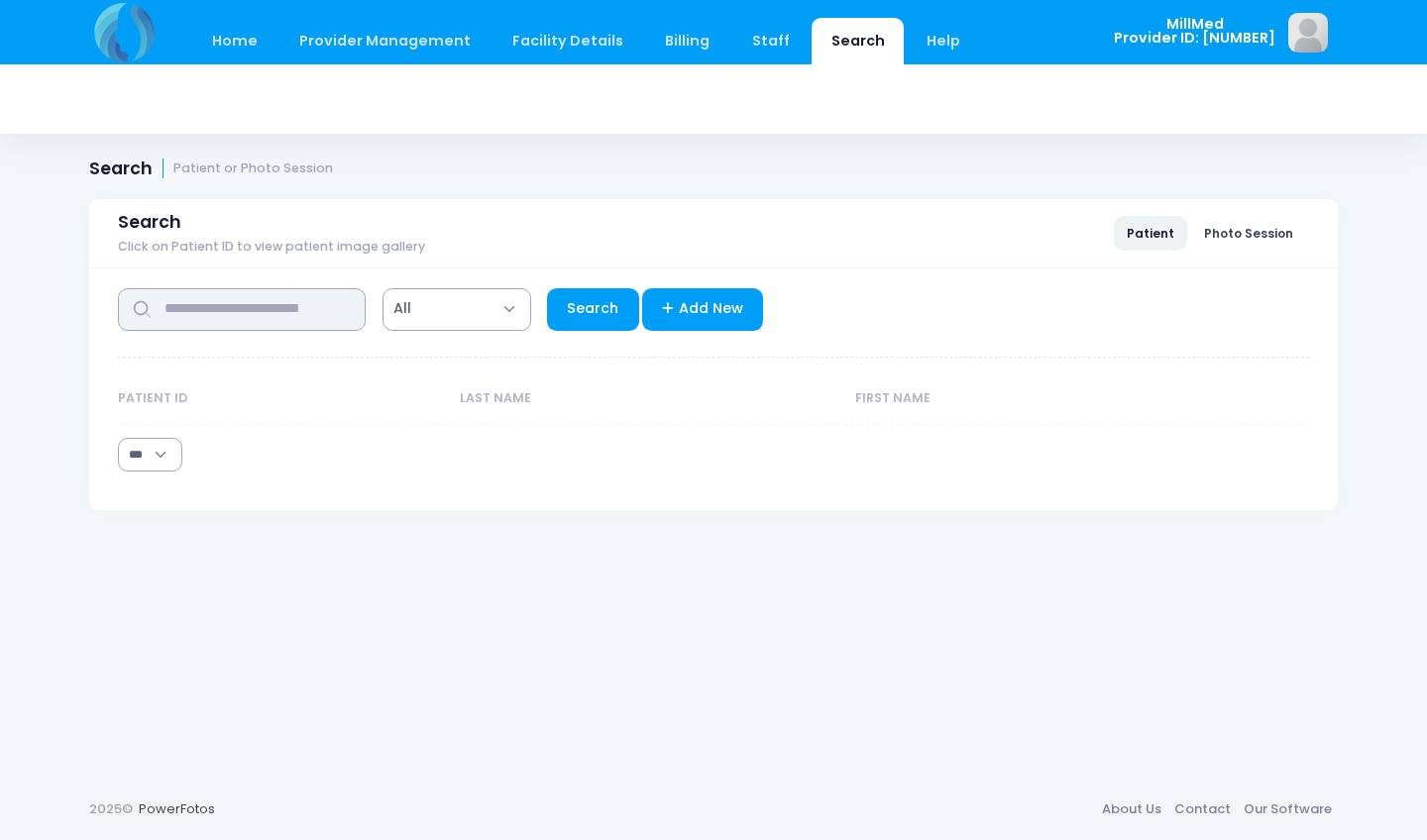 scroll, scrollTop: 0, scrollLeft: 0, axis: both 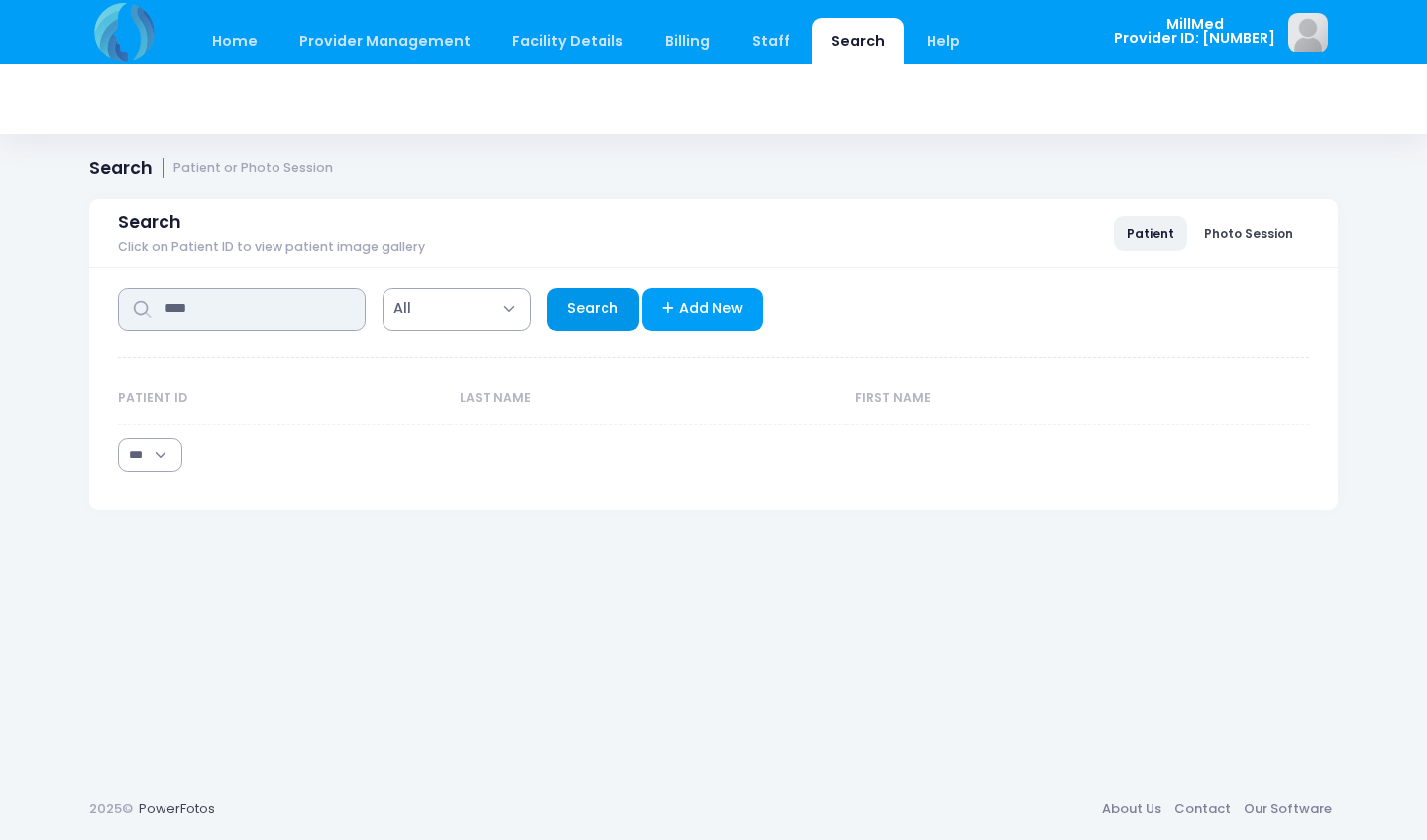 type on "****" 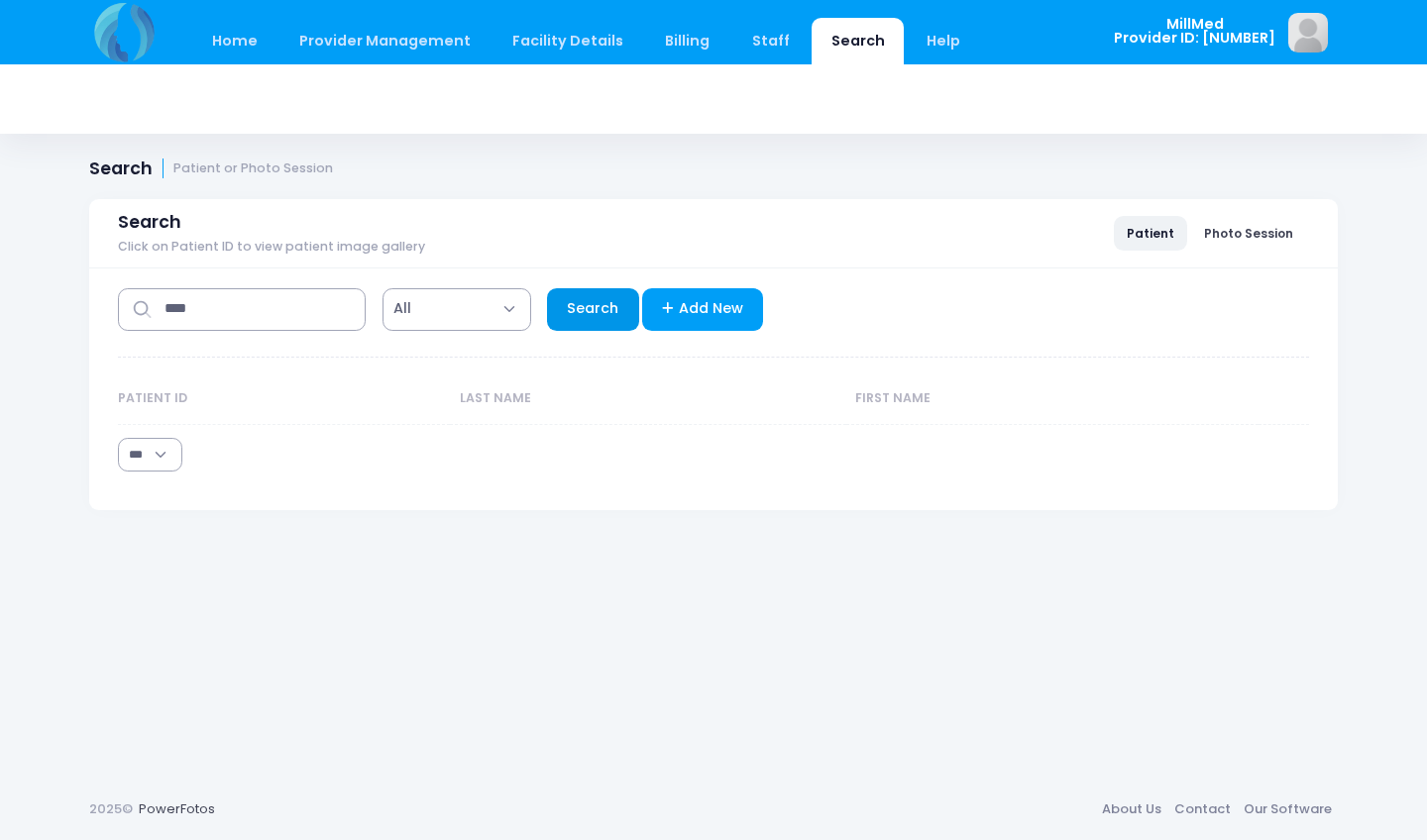 click on "Search" at bounding box center (593, 309) 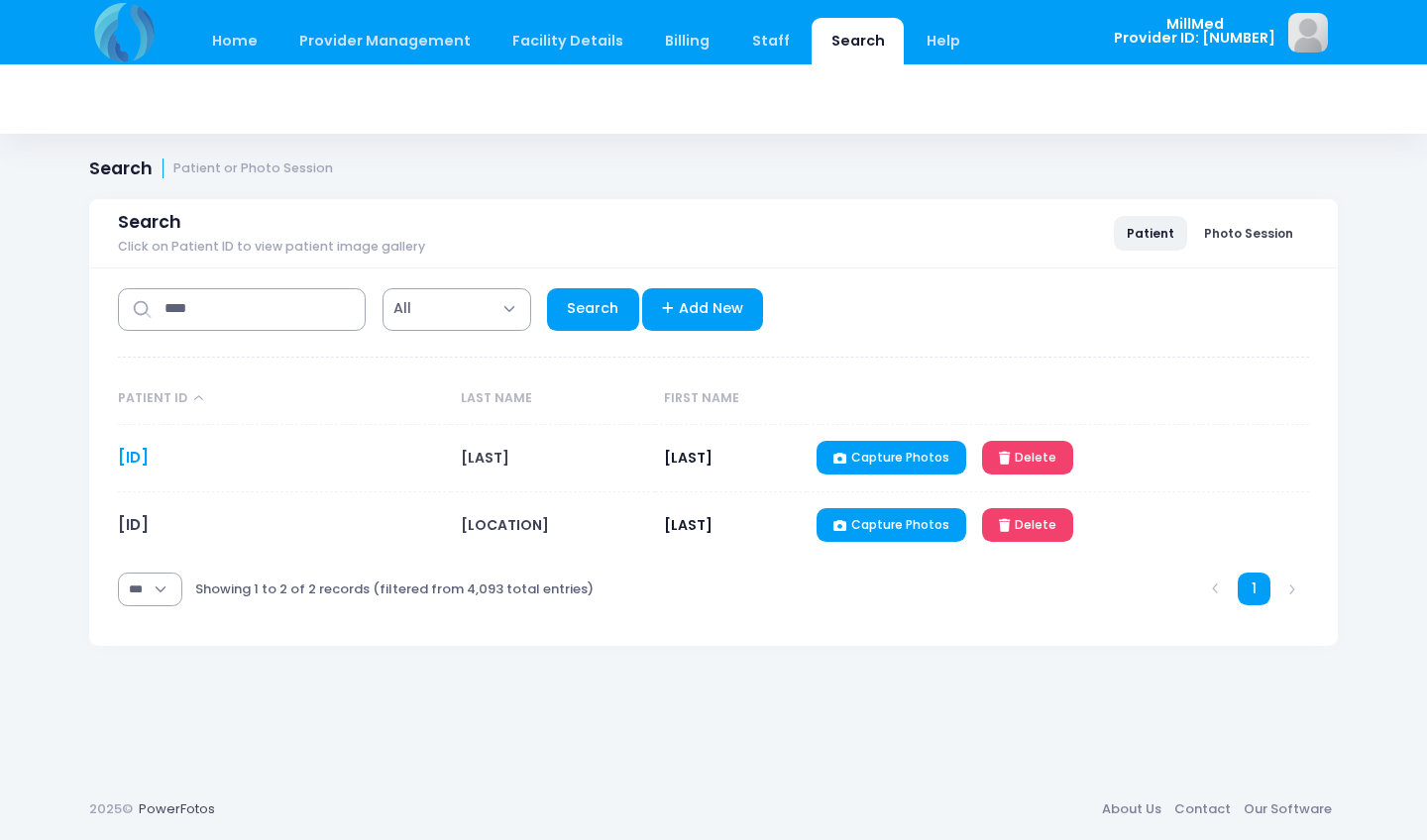 click on "JH033173" at bounding box center [133, 457] 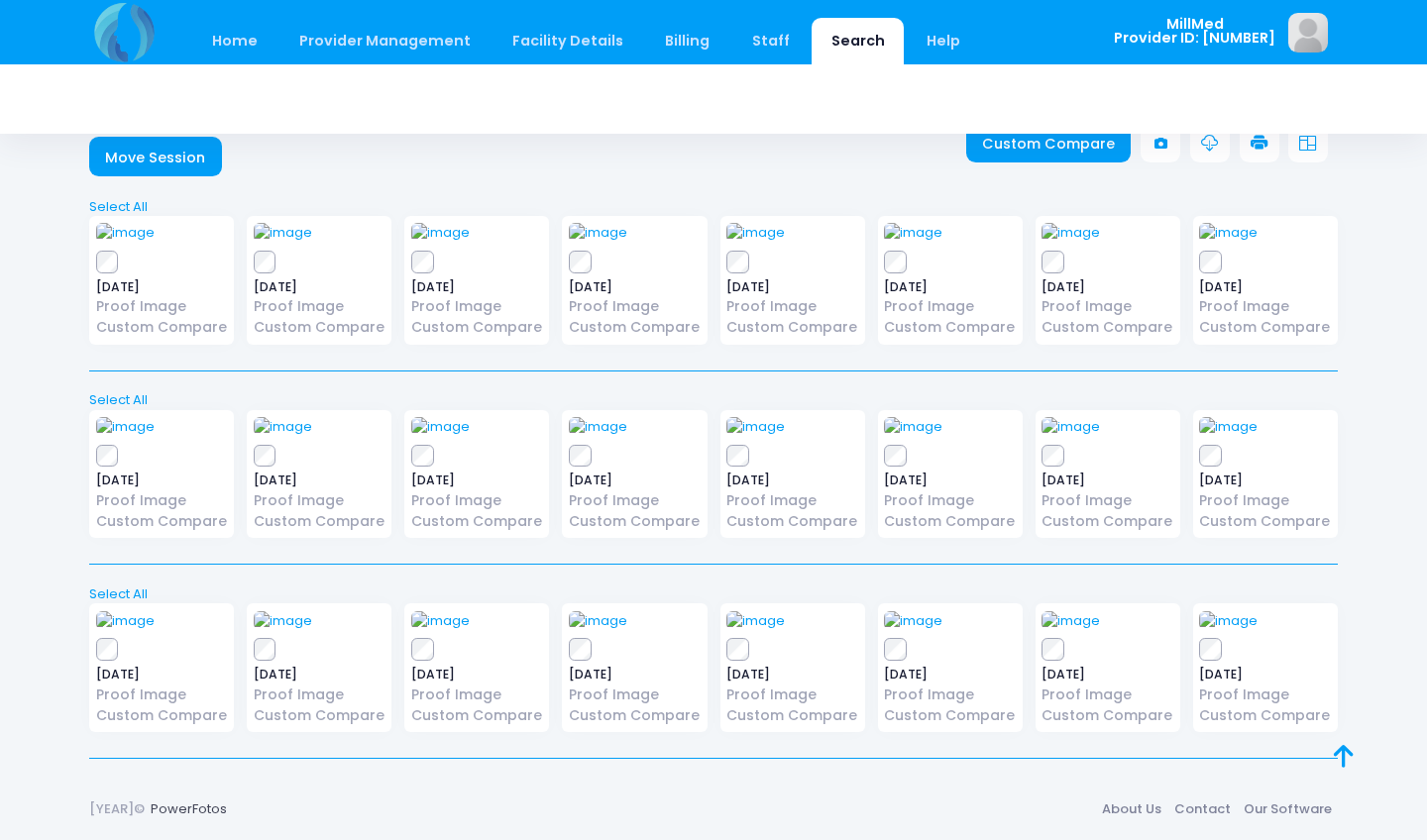 scroll, scrollTop: 420, scrollLeft: 0, axis: vertical 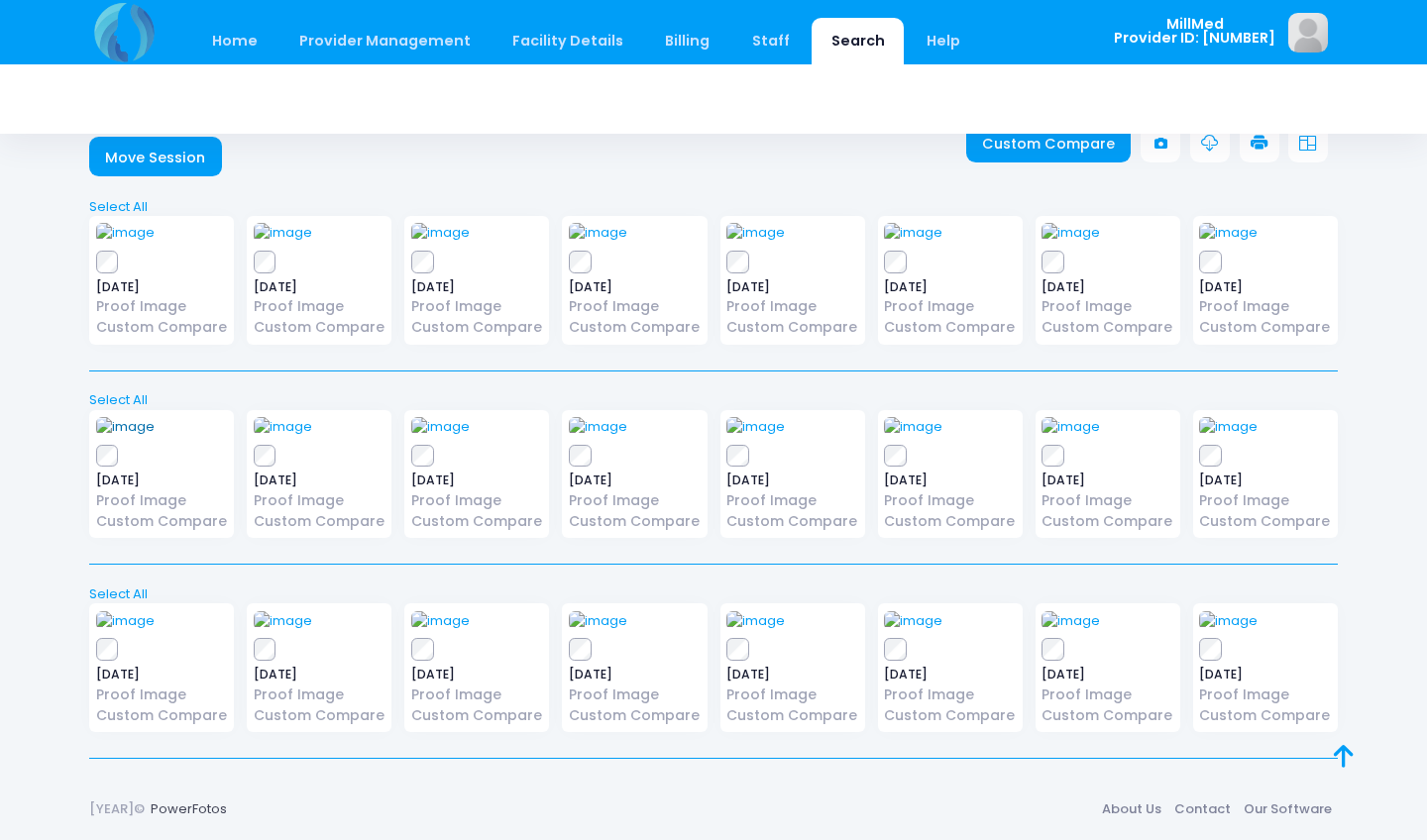 click at bounding box center (125, 427) 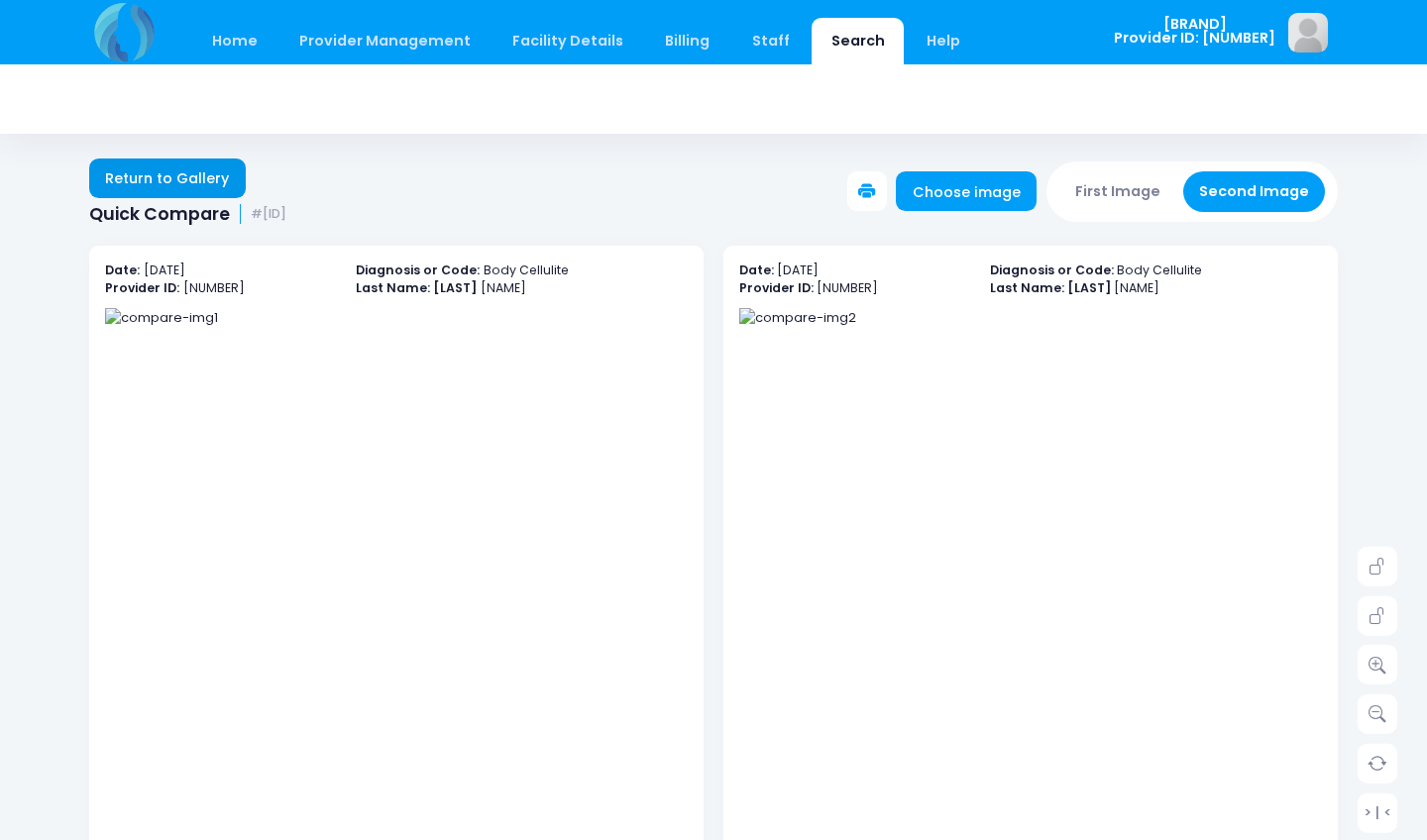 scroll, scrollTop: 0, scrollLeft: 0, axis: both 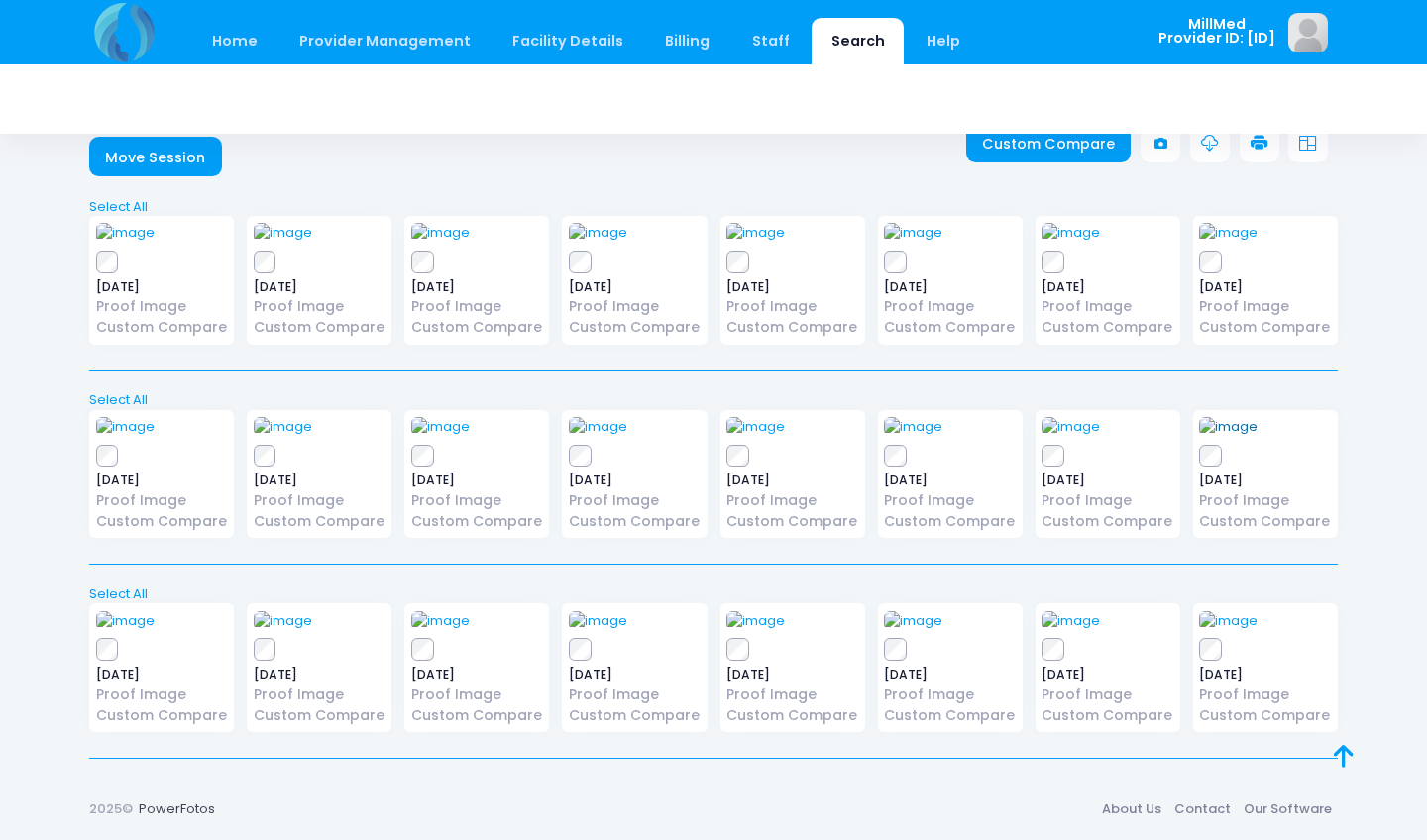 click at bounding box center [1228, 427] 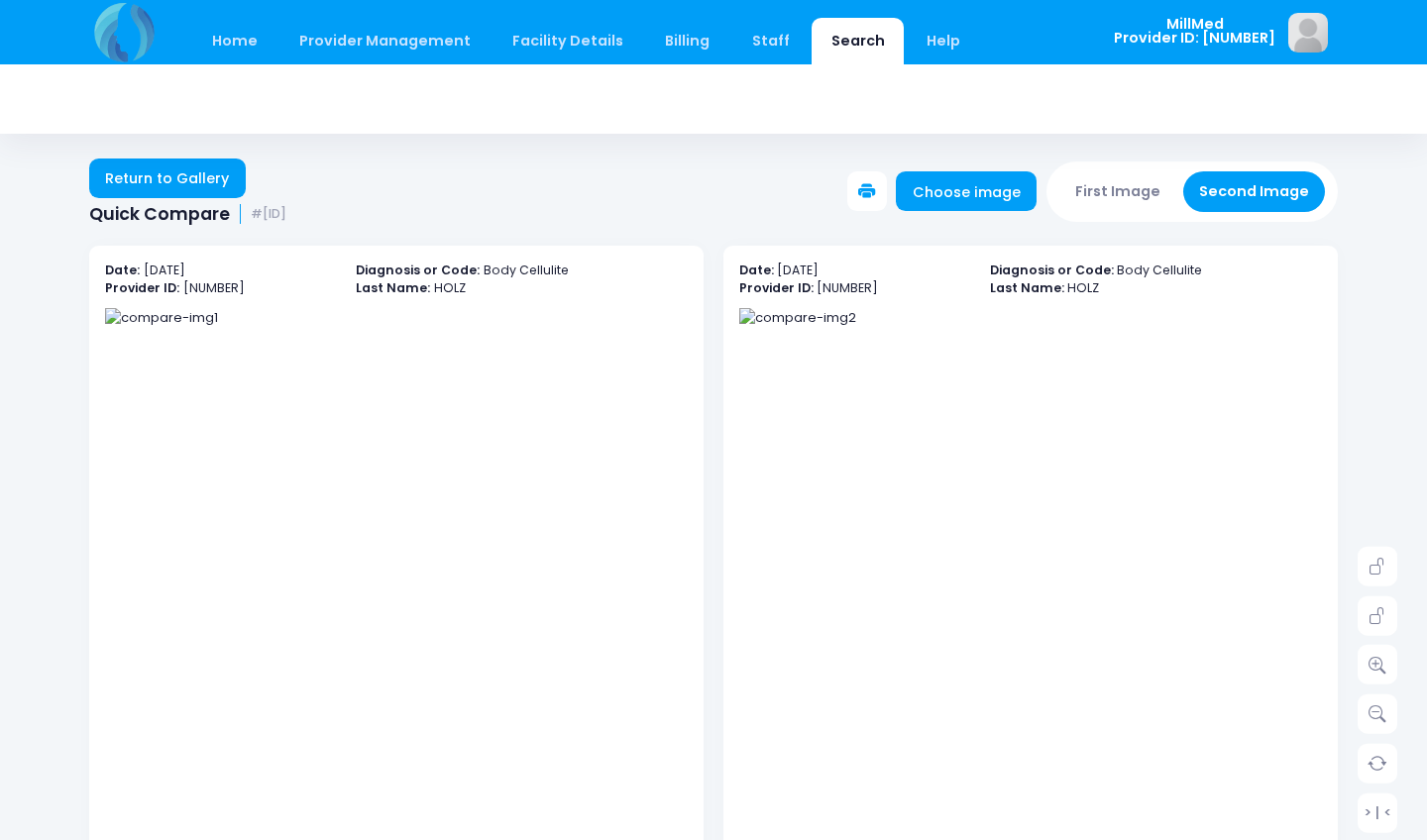 scroll, scrollTop: 0, scrollLeft: 0, axis: both 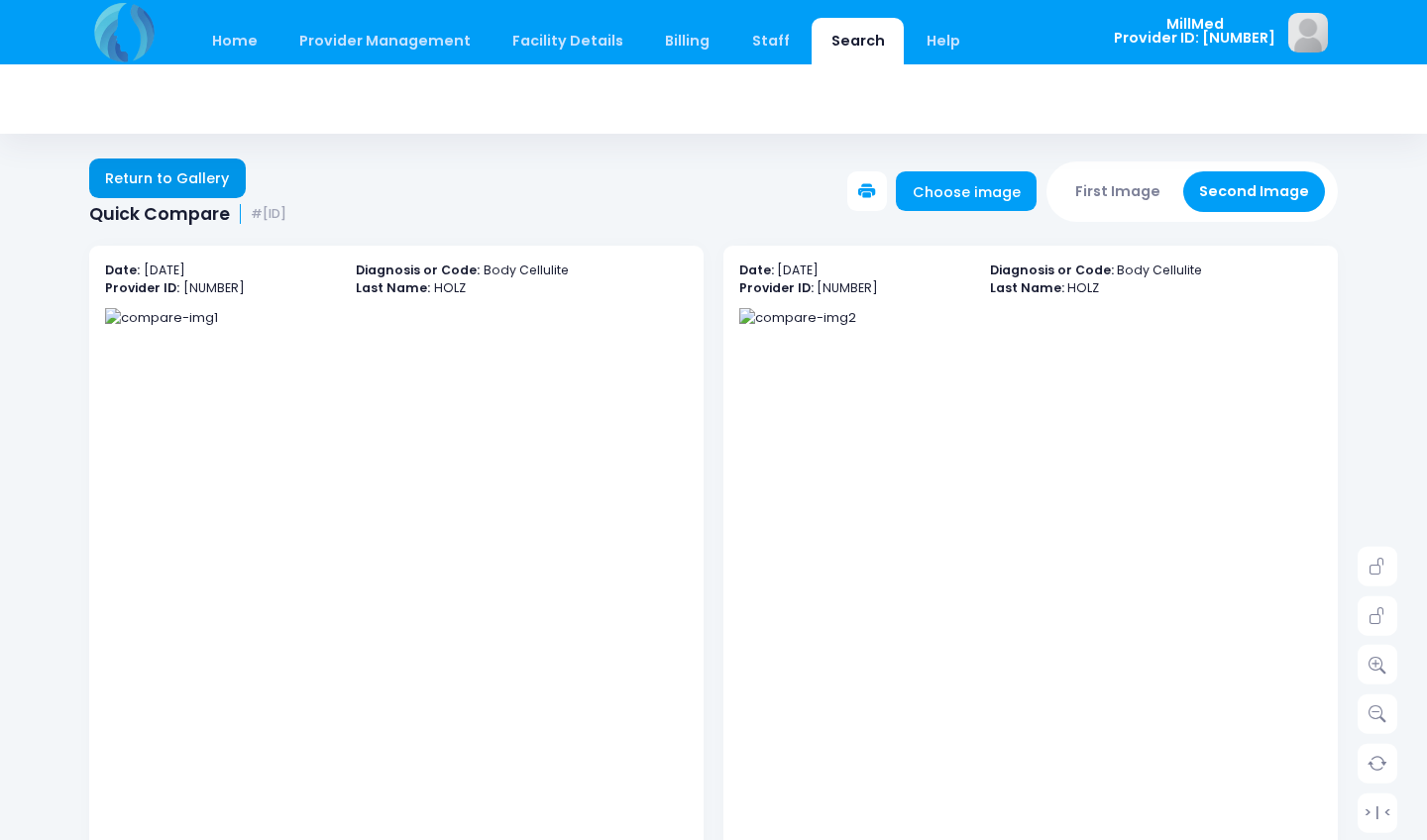 click on "Return to Gallery" at bounding box center [167, 178] 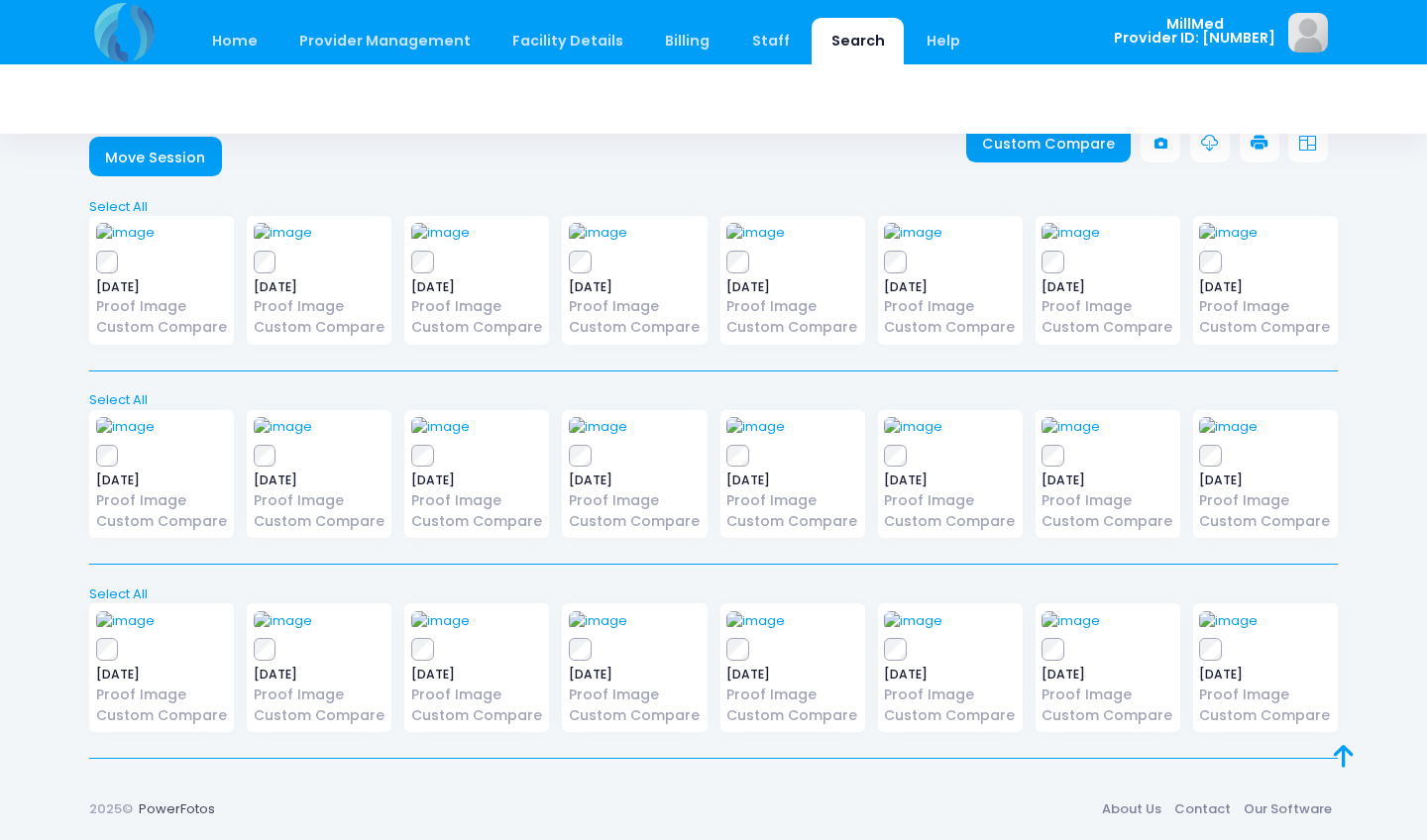 scroll, scrollTop: 458, scrollLeft: 0, axis: vertical 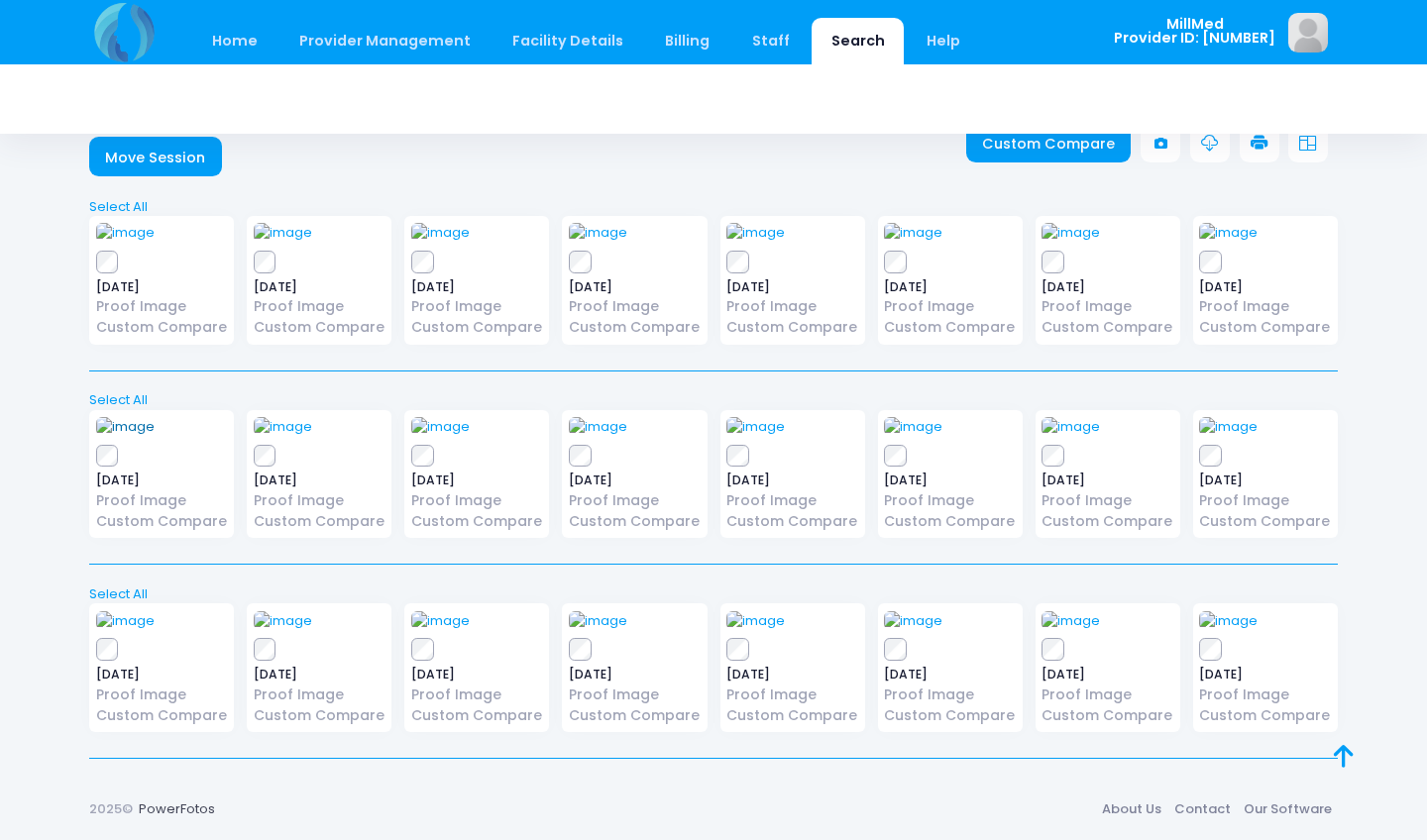click at bounding box center (125, 427) 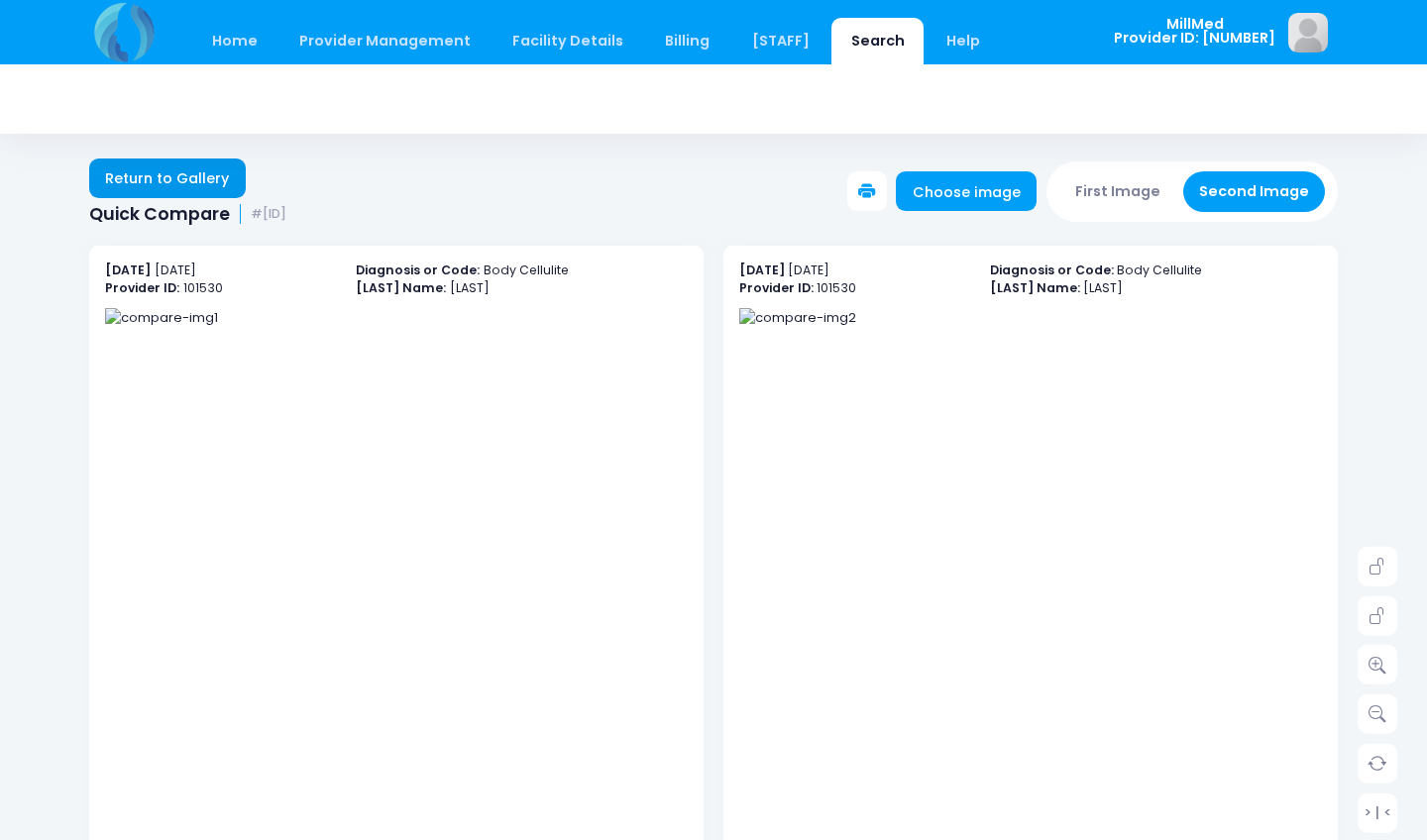 scroll, scrollTop: 0, scrollLeft: 0, axis: both 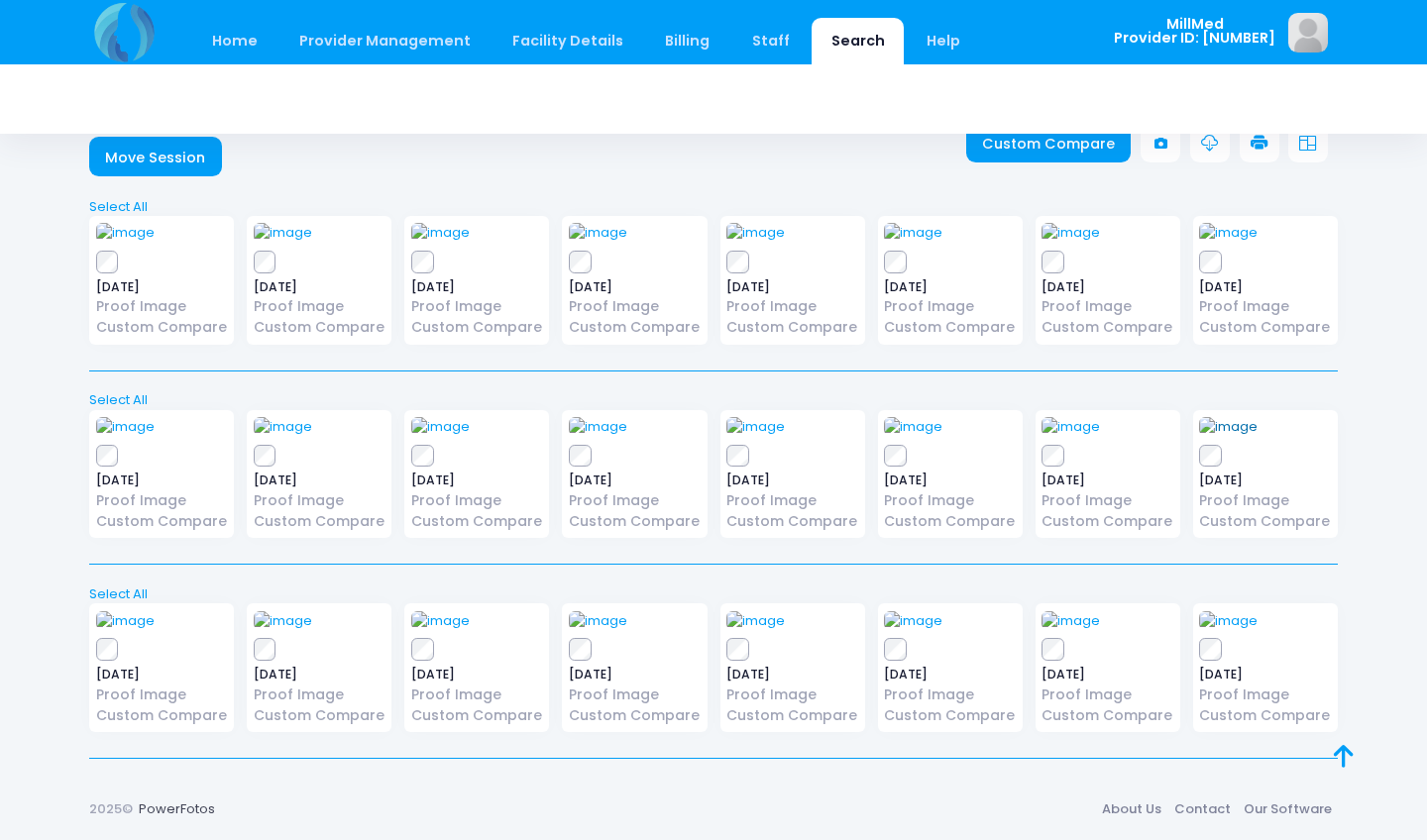 click at bounding box center [1228, 427] 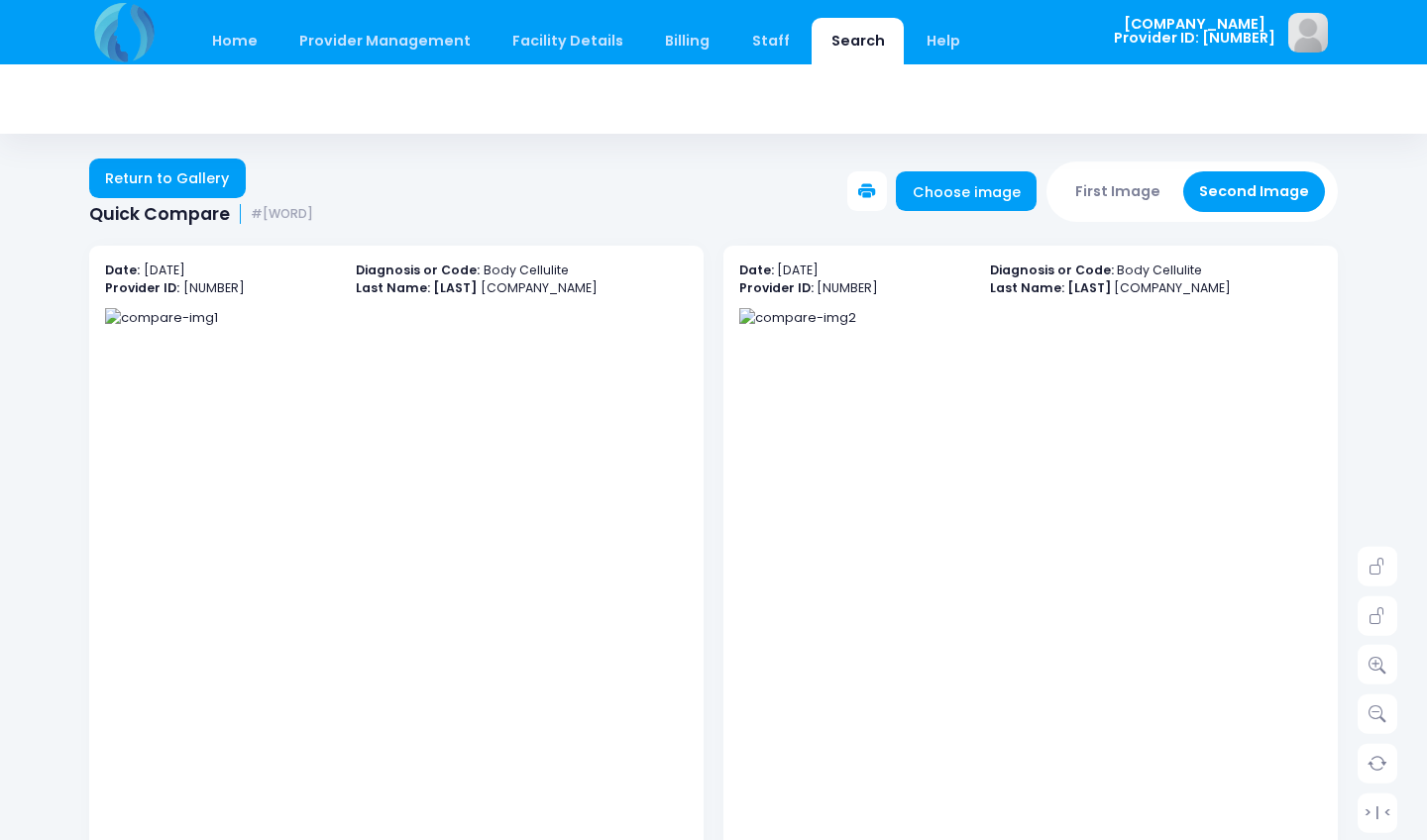 scroll, scrollTop: 0, scrollLeft: 0, axis: both 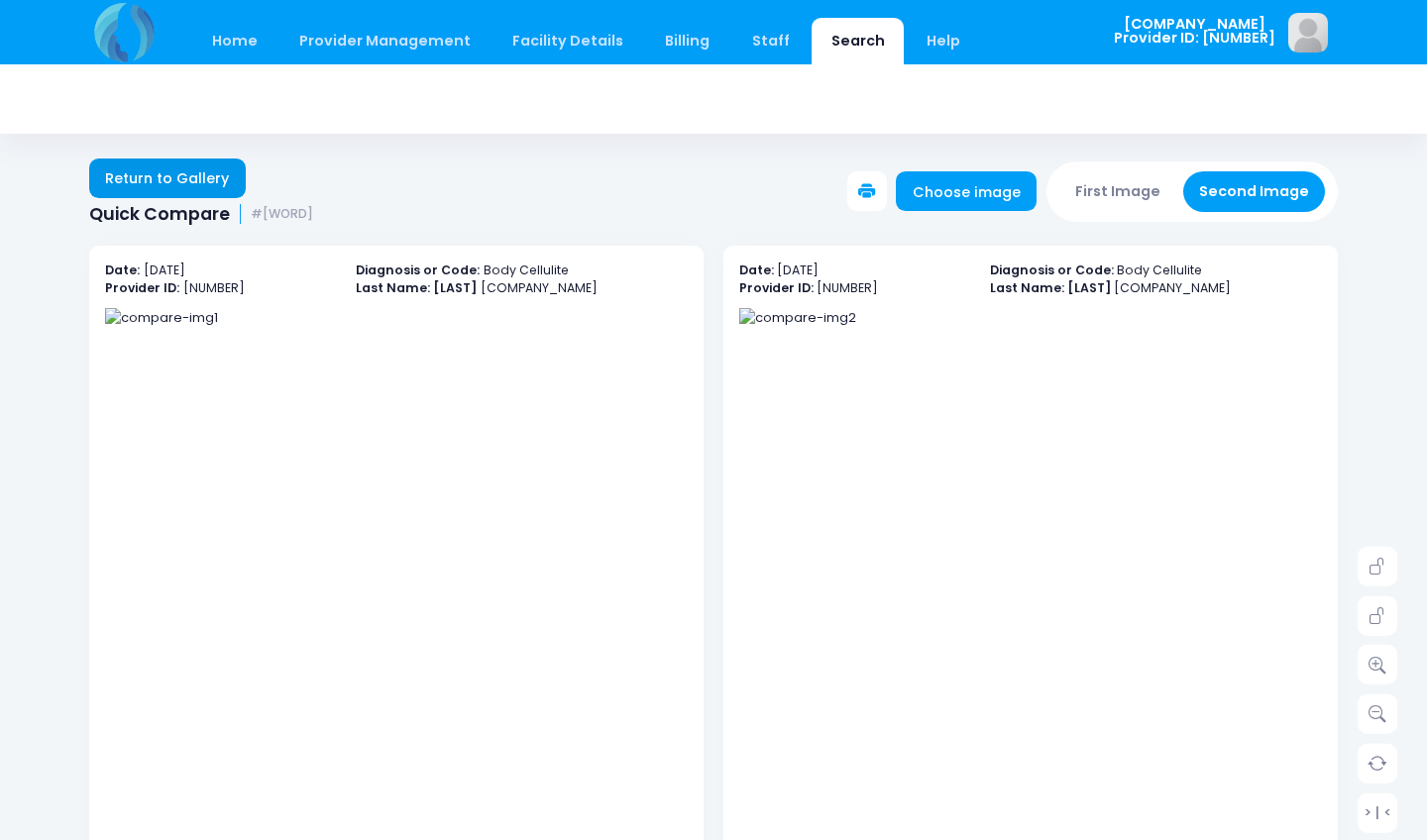 click on "Return to Gallery" at bounding box center [167, 178] 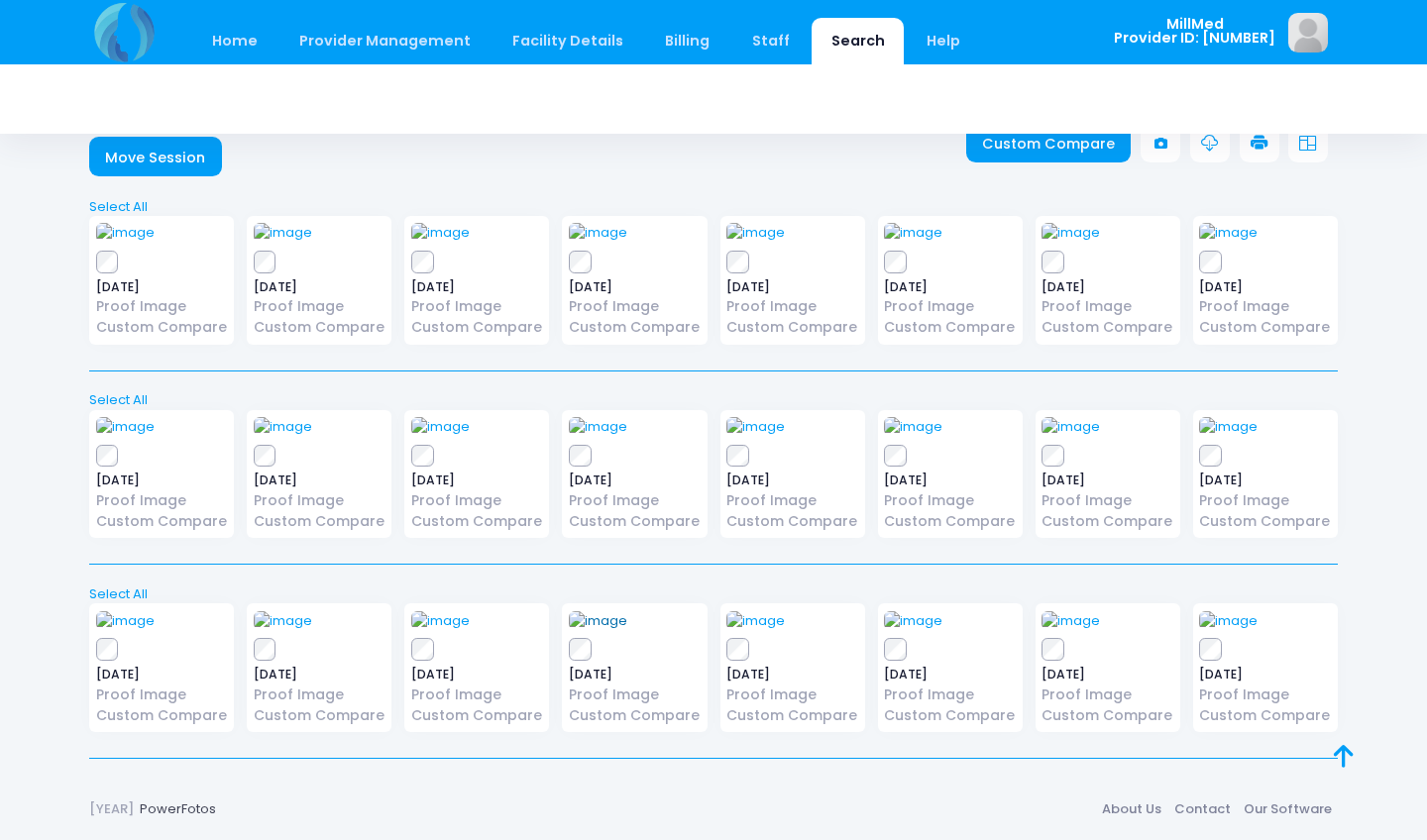 scroll, scrollTop: 420, scrollLeft: 0, axis: vertical 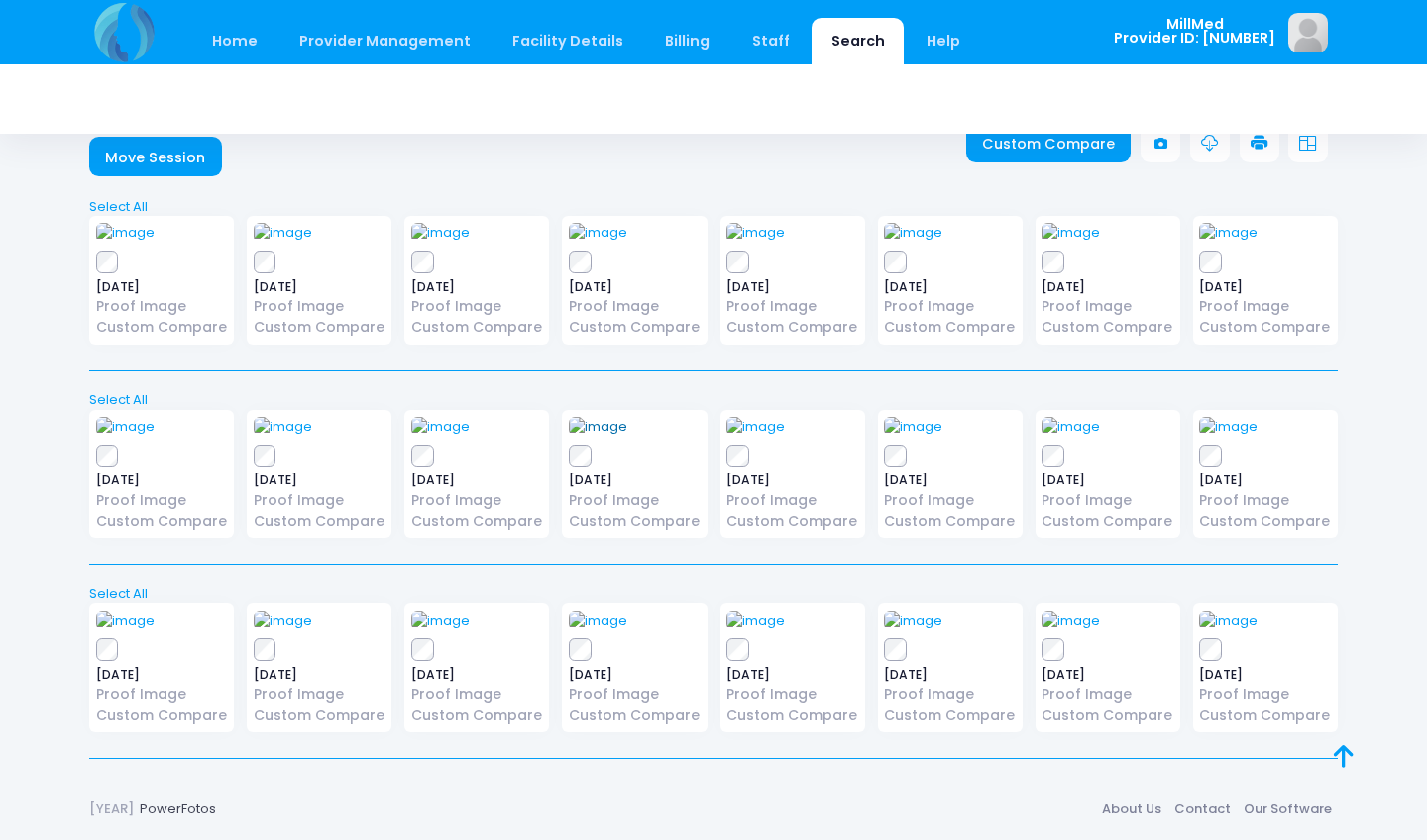 click at bounding box center [598, 427] 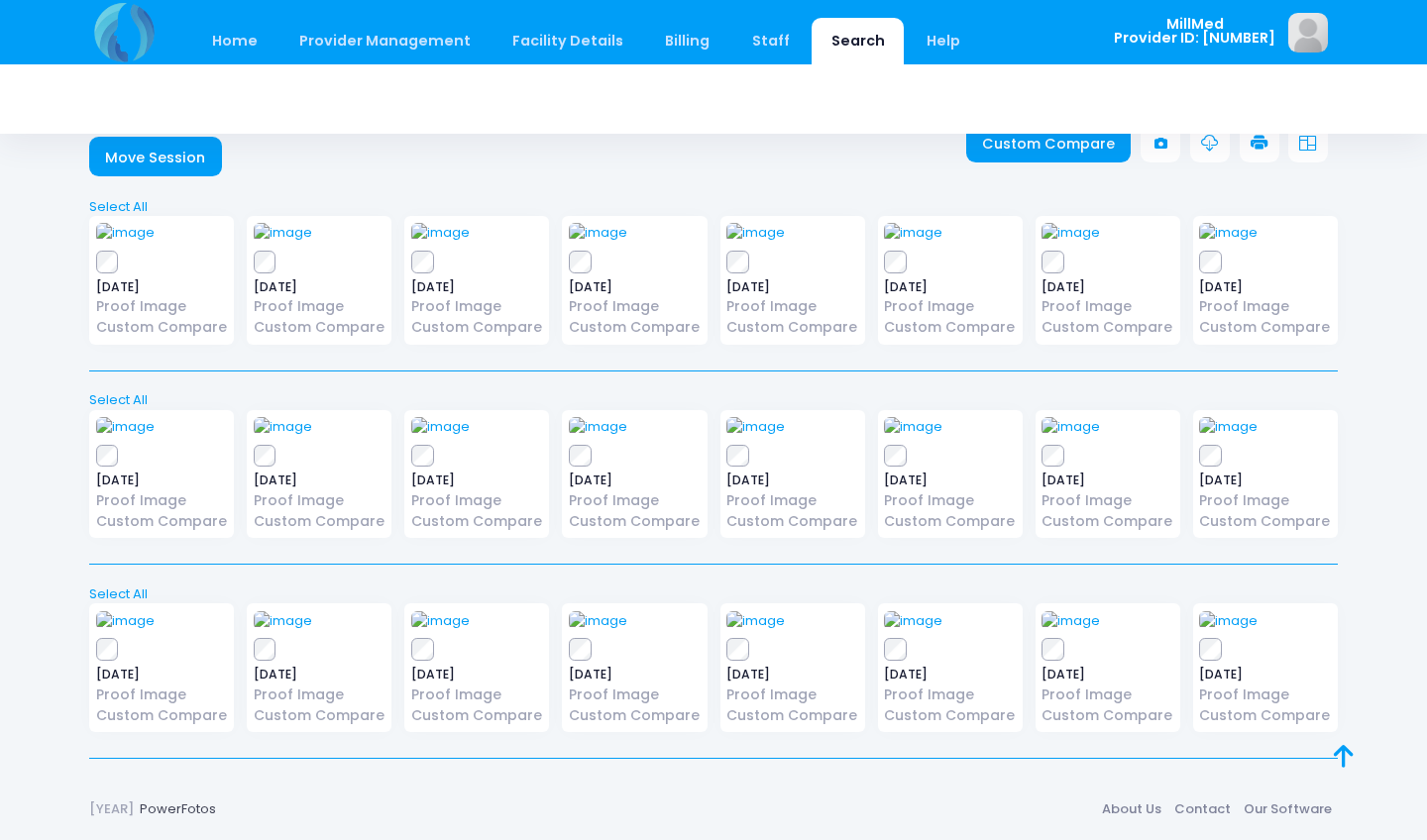 click on "2025-06-21
Proof Image
Custom Compare" at bounding box center [792, 280] 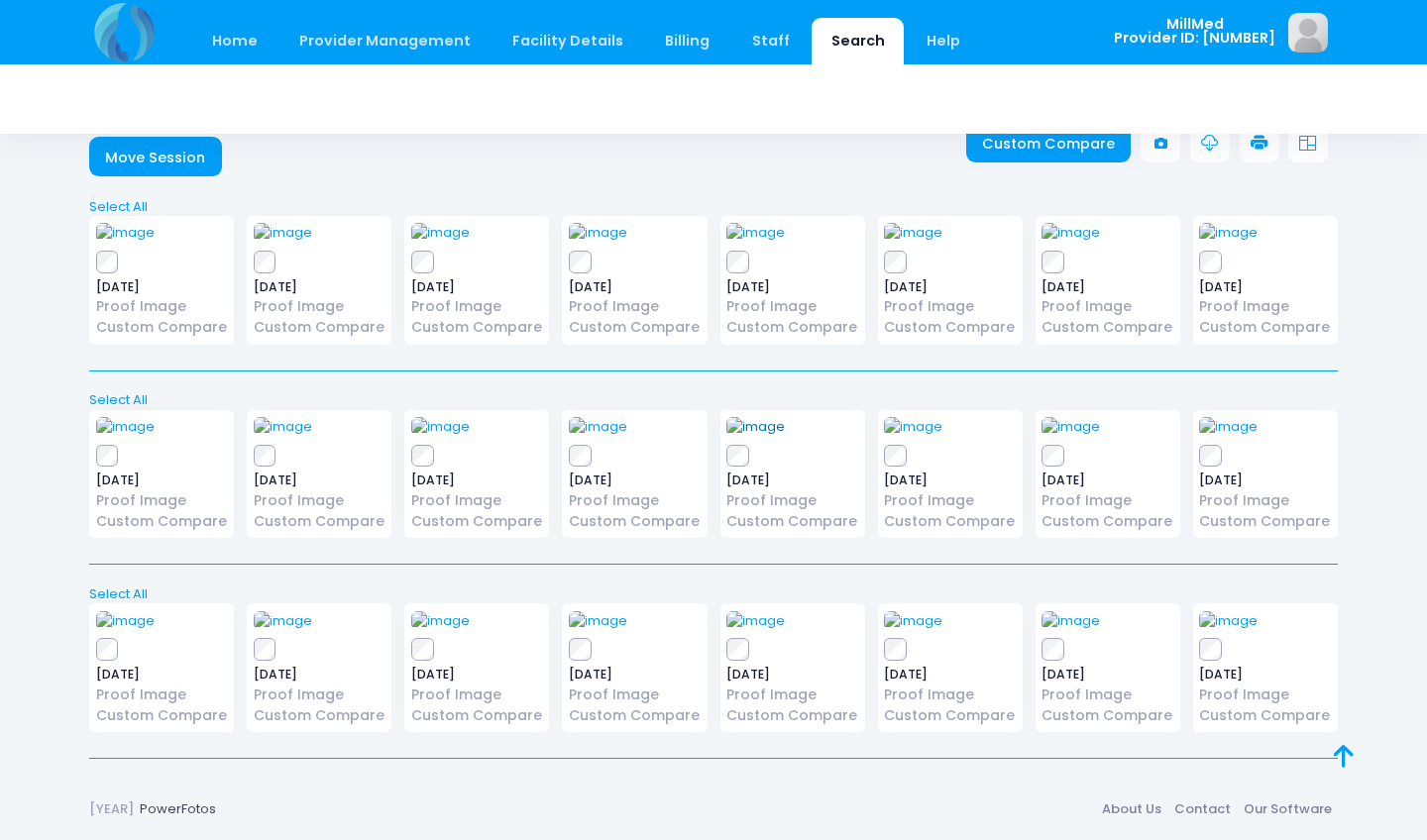 click at bounding box center [755, 427] 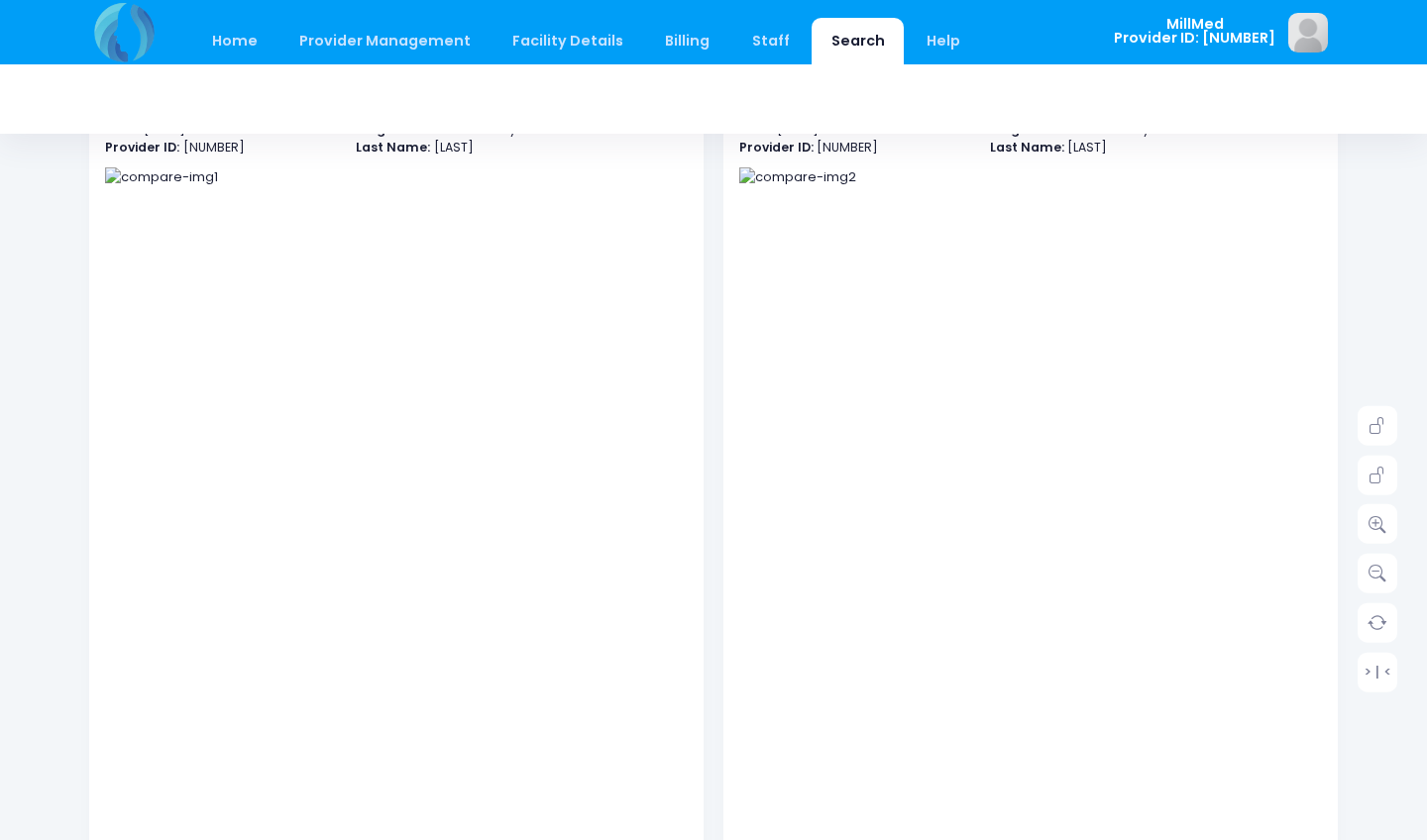 scroll, scrollTop: 144, scrollLeft: 0, axis: vertical 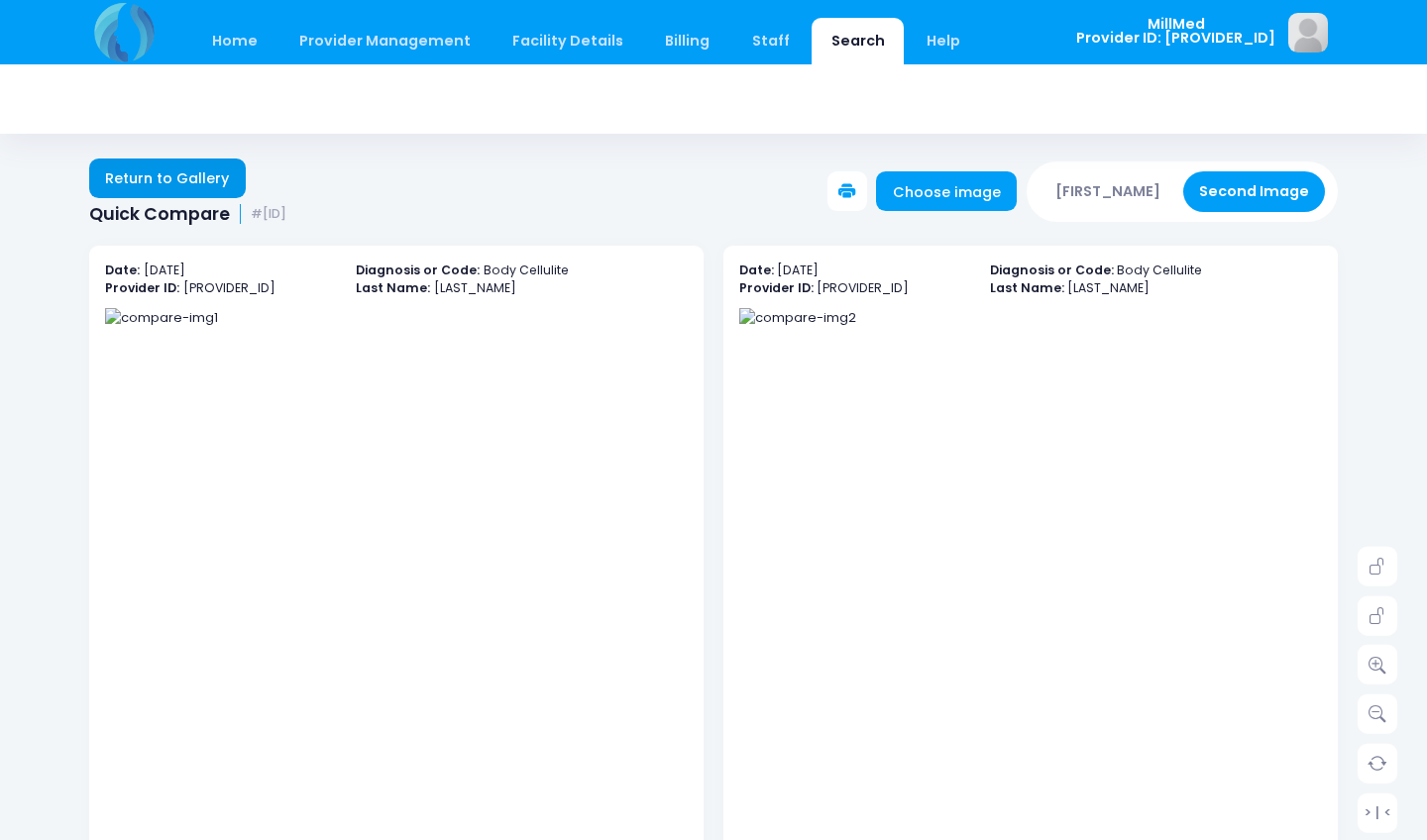 click on "Return to Gallery" at bounding box center (167, 178) 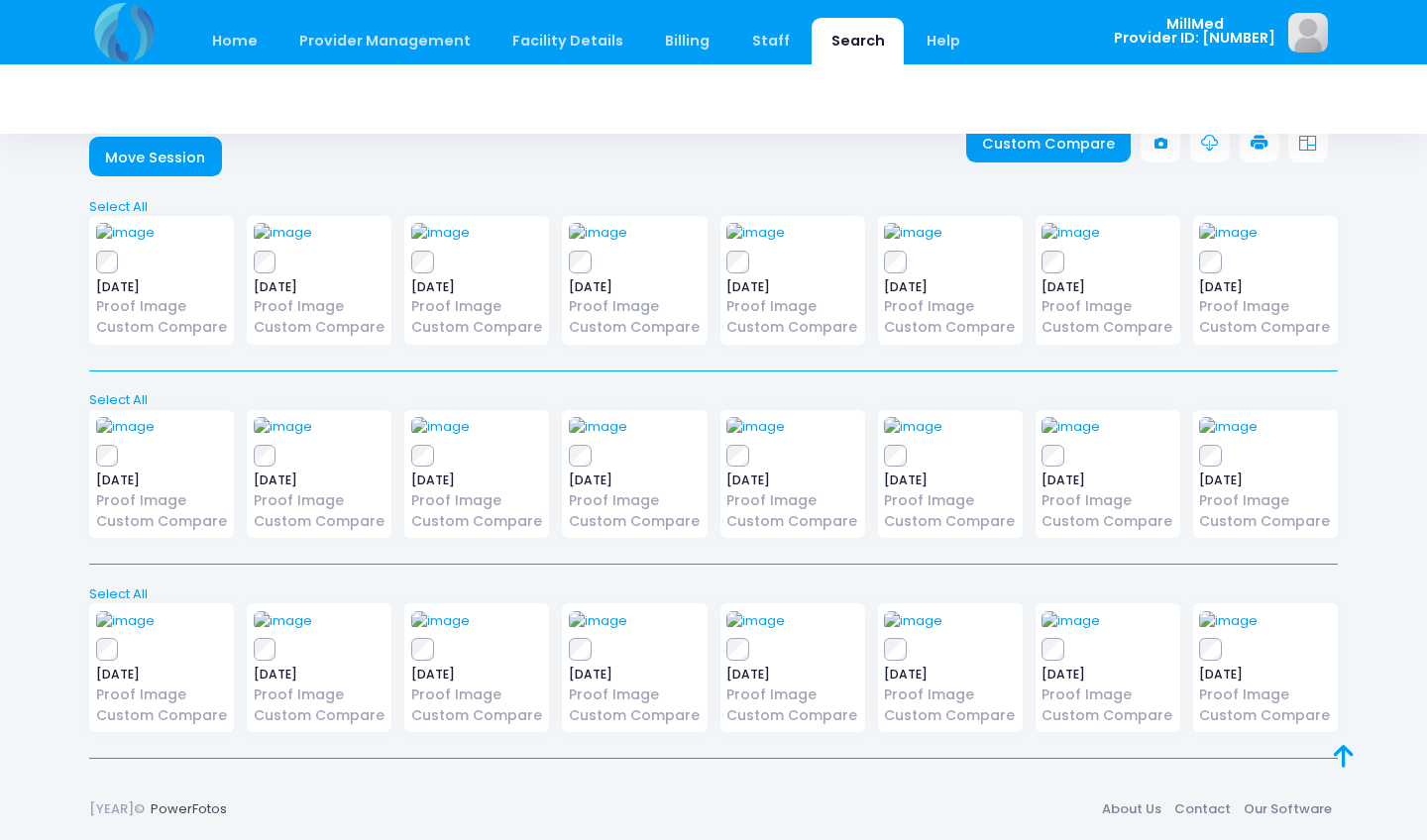 scroll, scrollTop: 472, scrollLeft: 0, axis: vertical 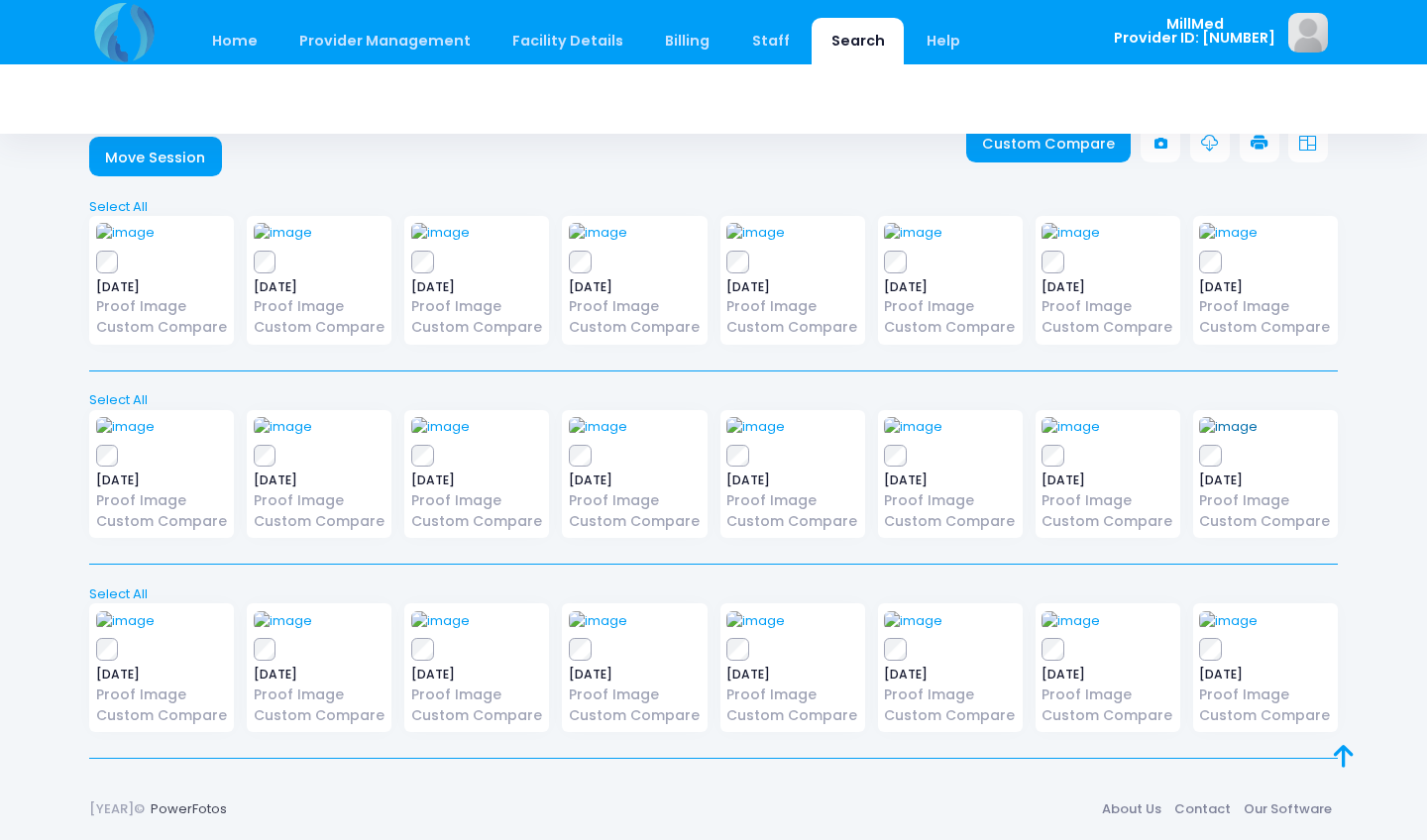 click at bounding box center (1228, 427) 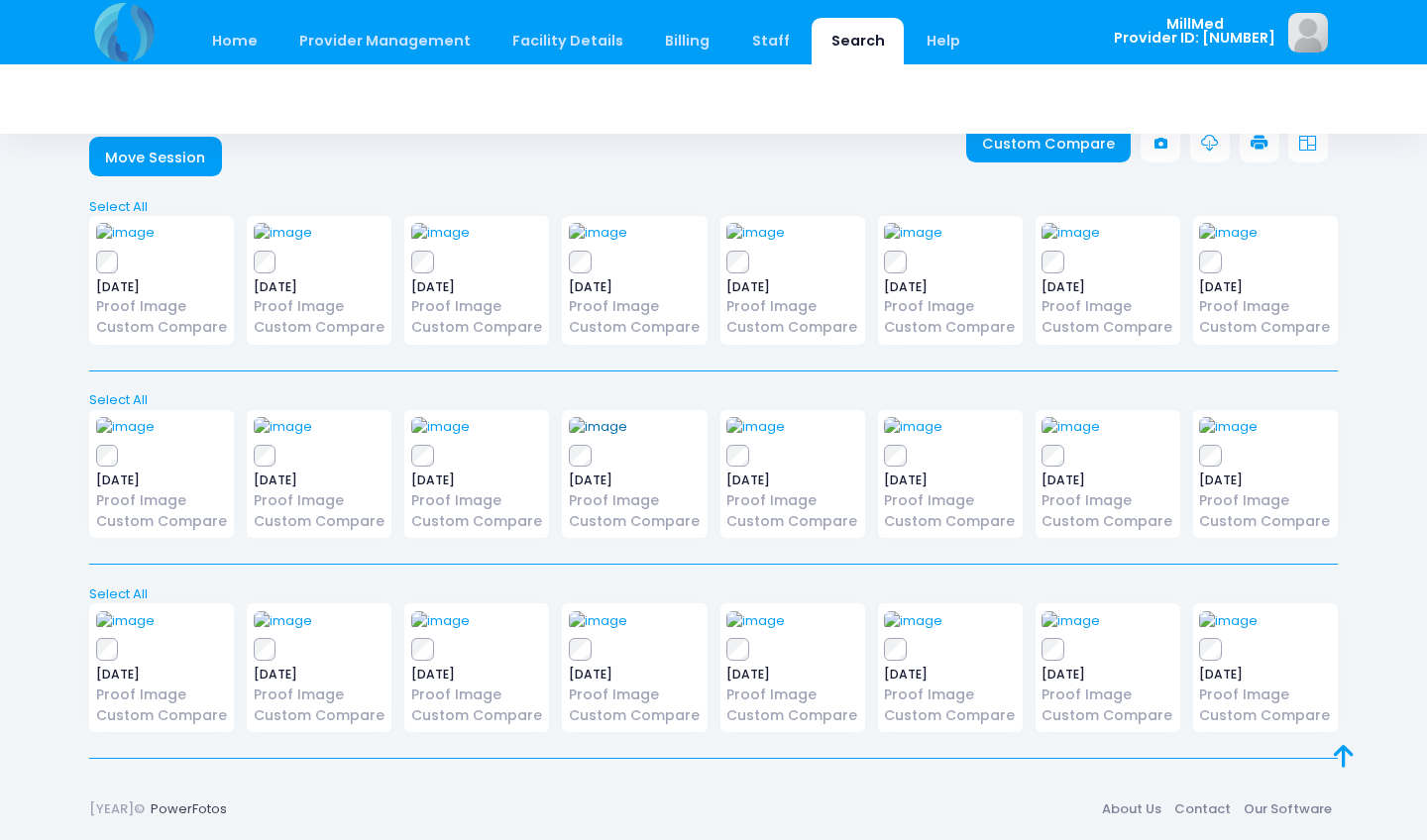 click at bounding box center (598, 427) 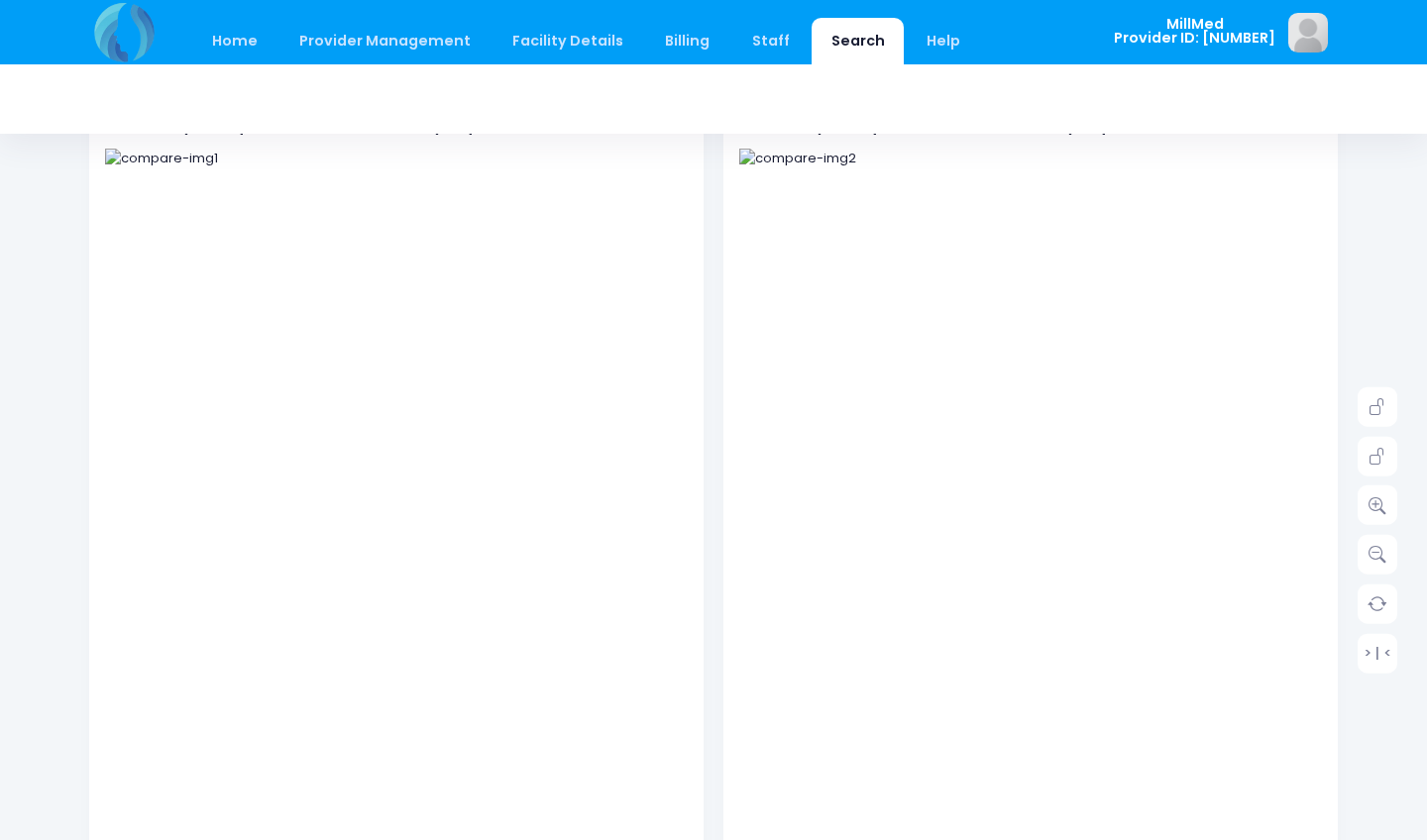 scroll, scrollTop: 166, scrollLeft: 0, axis: vertical 